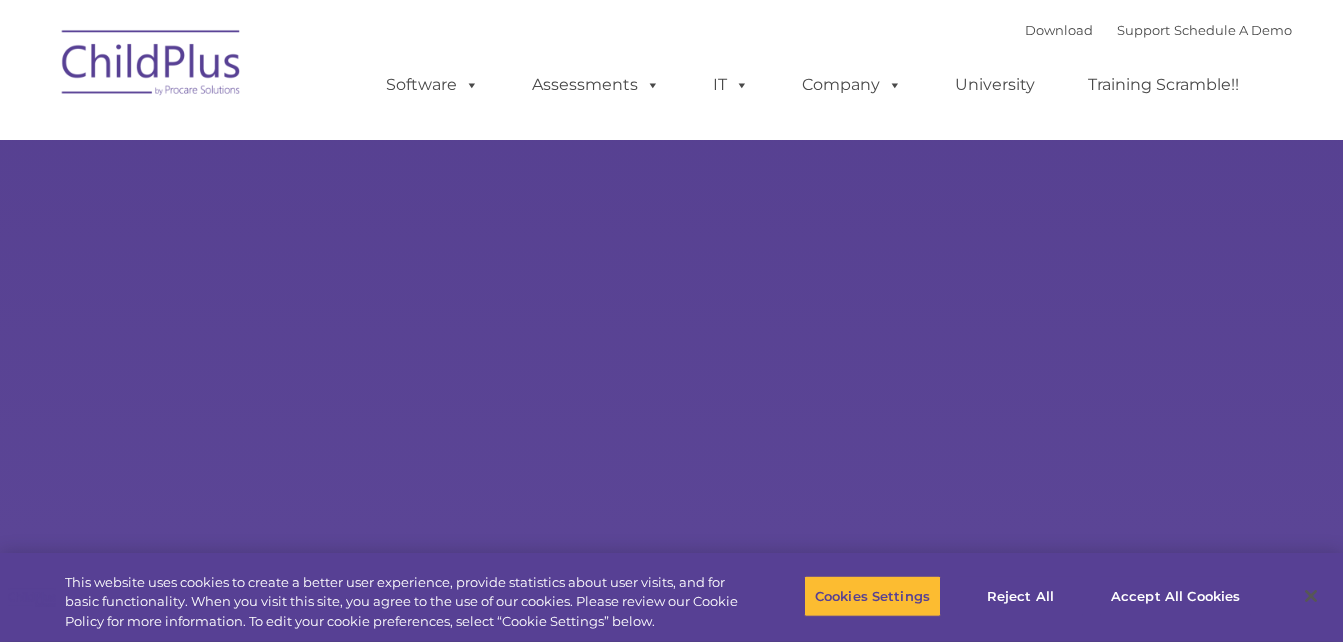 scroll, scrollTop: 0, scrollLeft: 0, axis: both 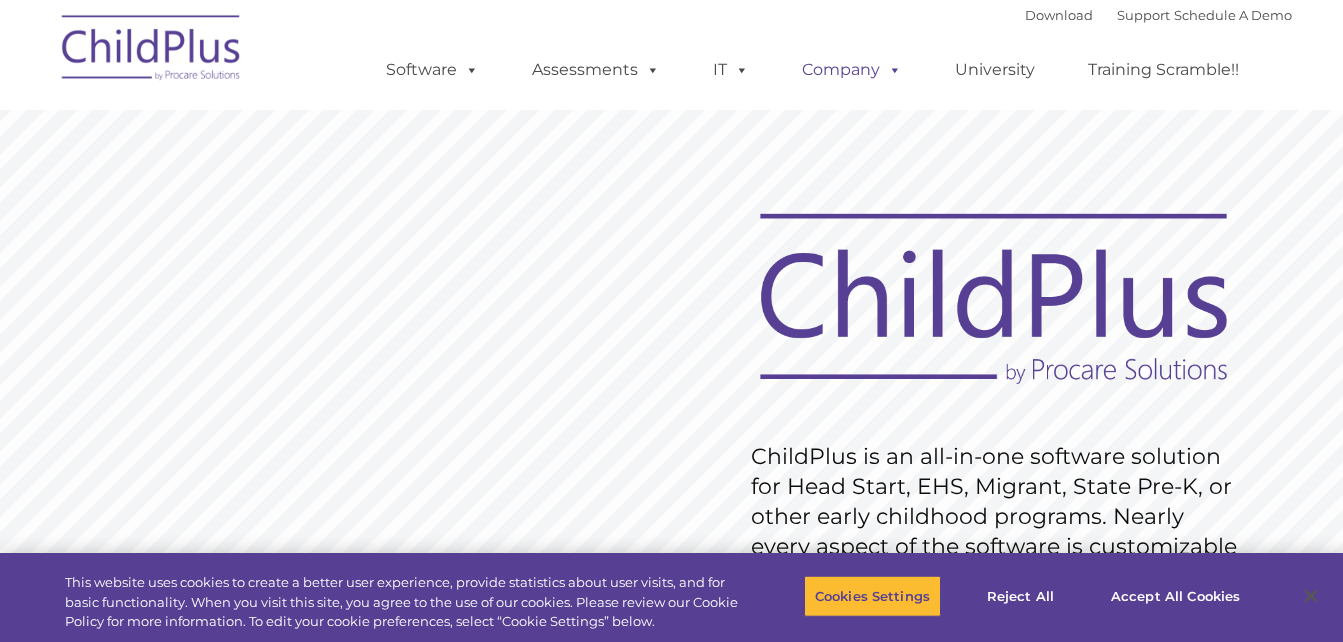 click at bounding box center (891, 69) 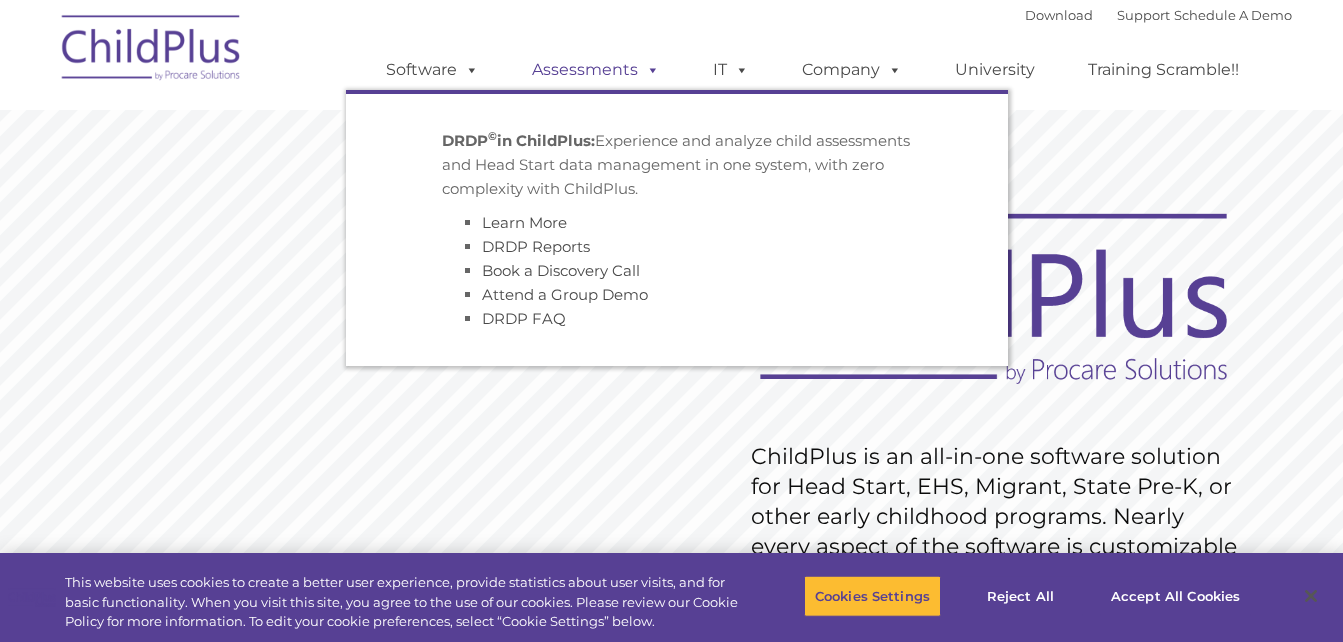 click on "Assessments" at bounding box center (596, 70) 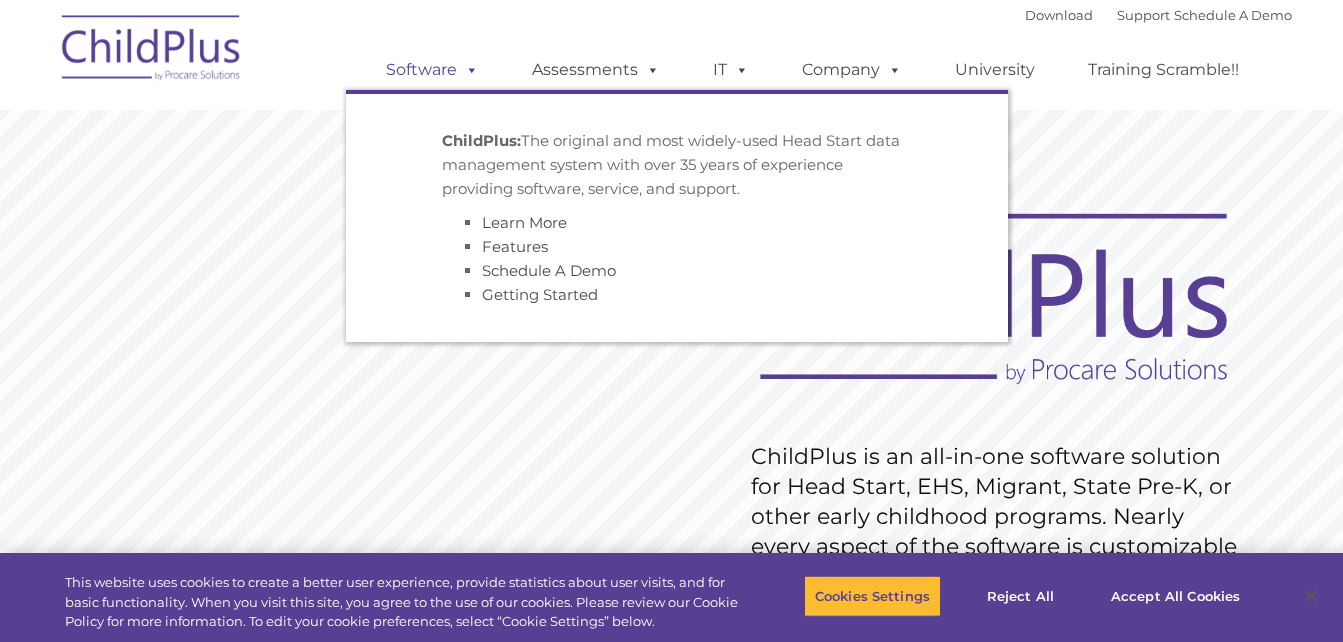 click on "Software" at bounding box center (432, 70) 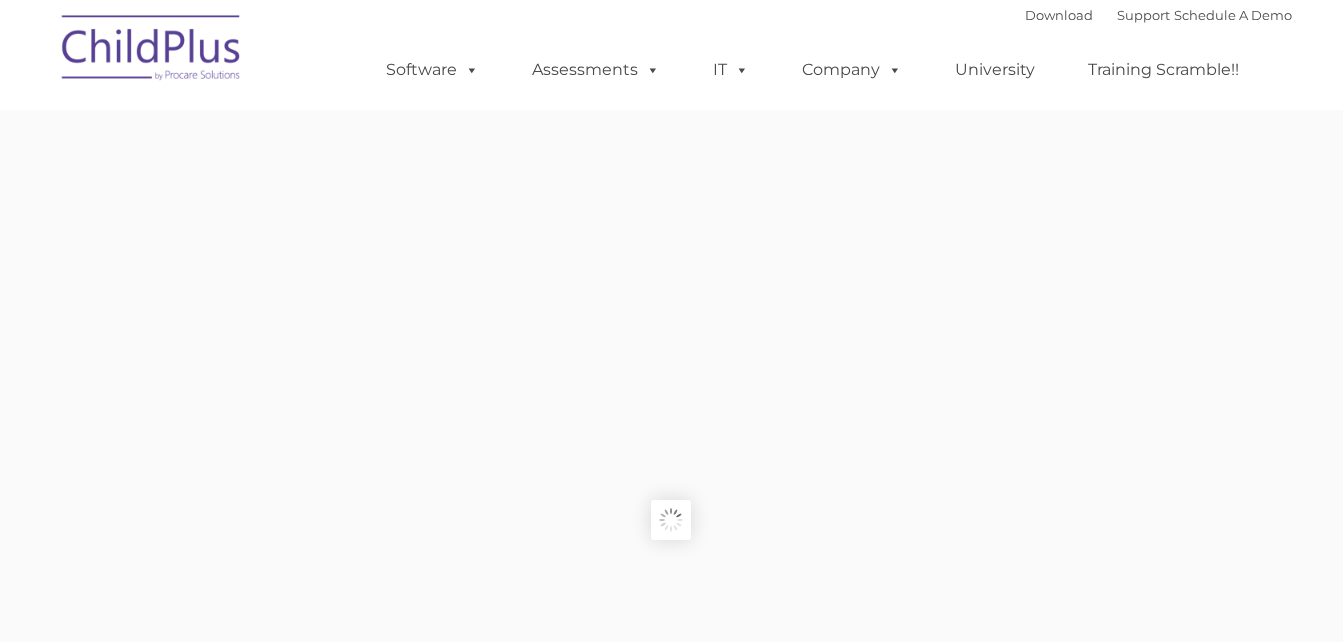 scroll, scrollTop: 0, scrollLeft: 0, axis: both 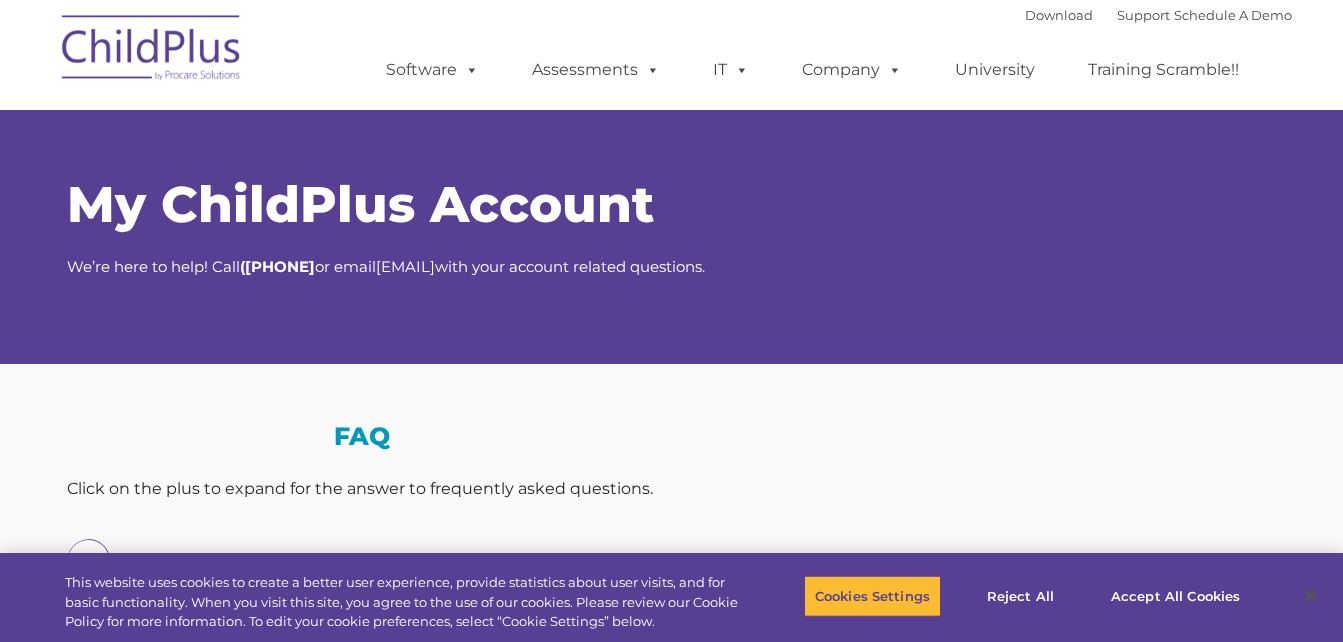 select on "MEDIUM" 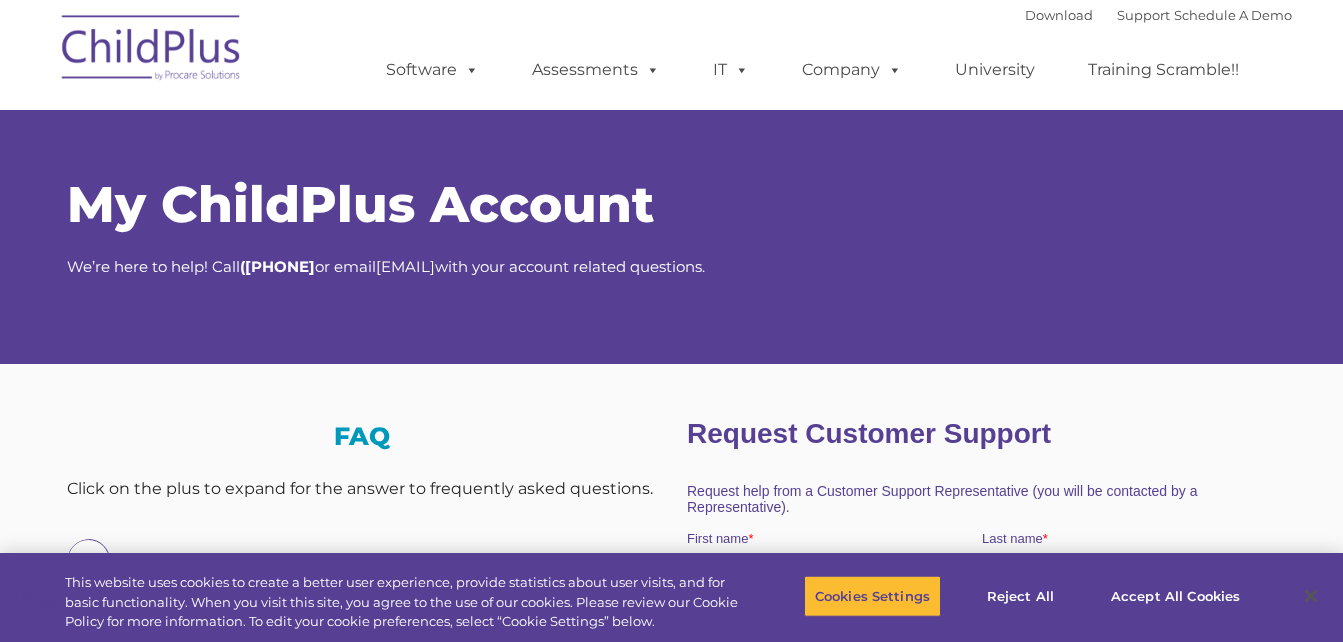 scroll, scrollTop: 0, scrollLeft: 0, axis: both 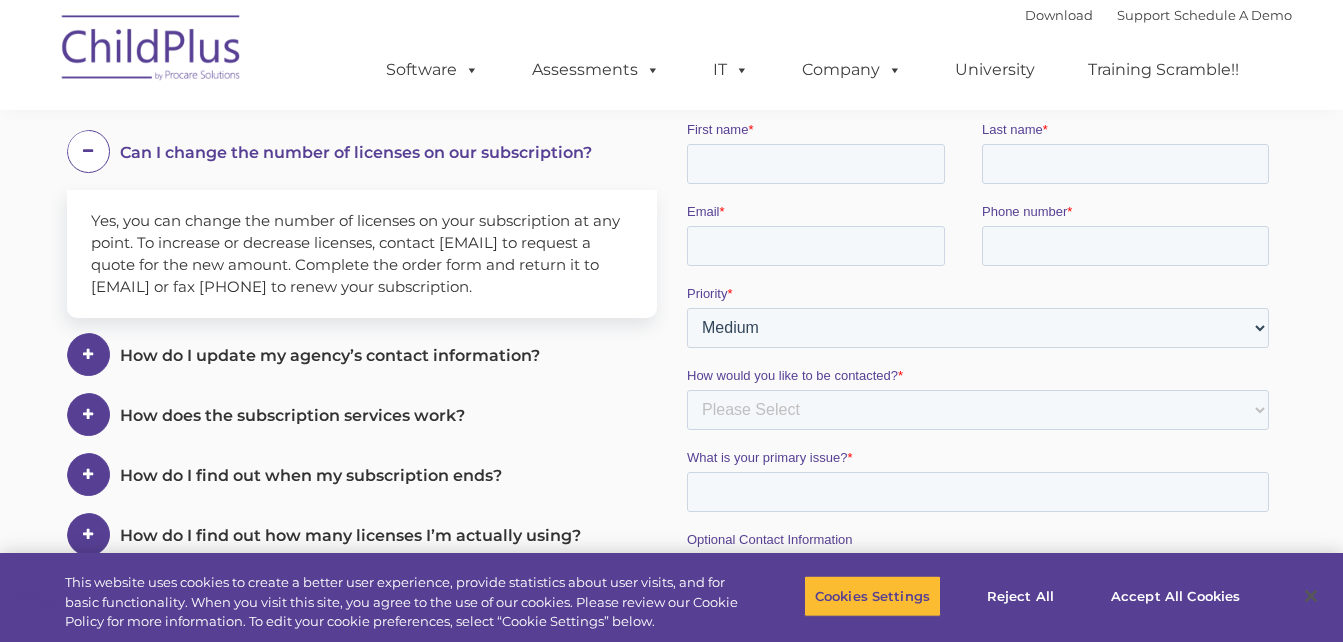click on "How do I update my agency’s contact information?" at bounding box center [356, 152] 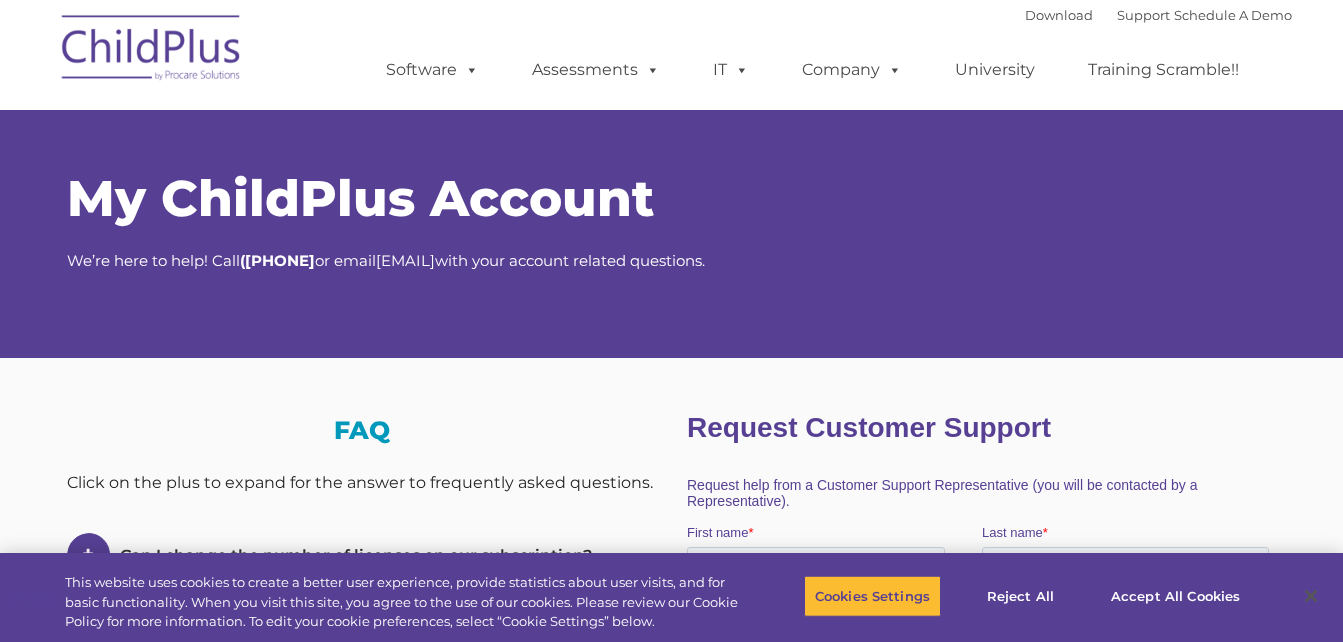 scroll, scrollTop: 0, scrollLeft: 0, axis: both 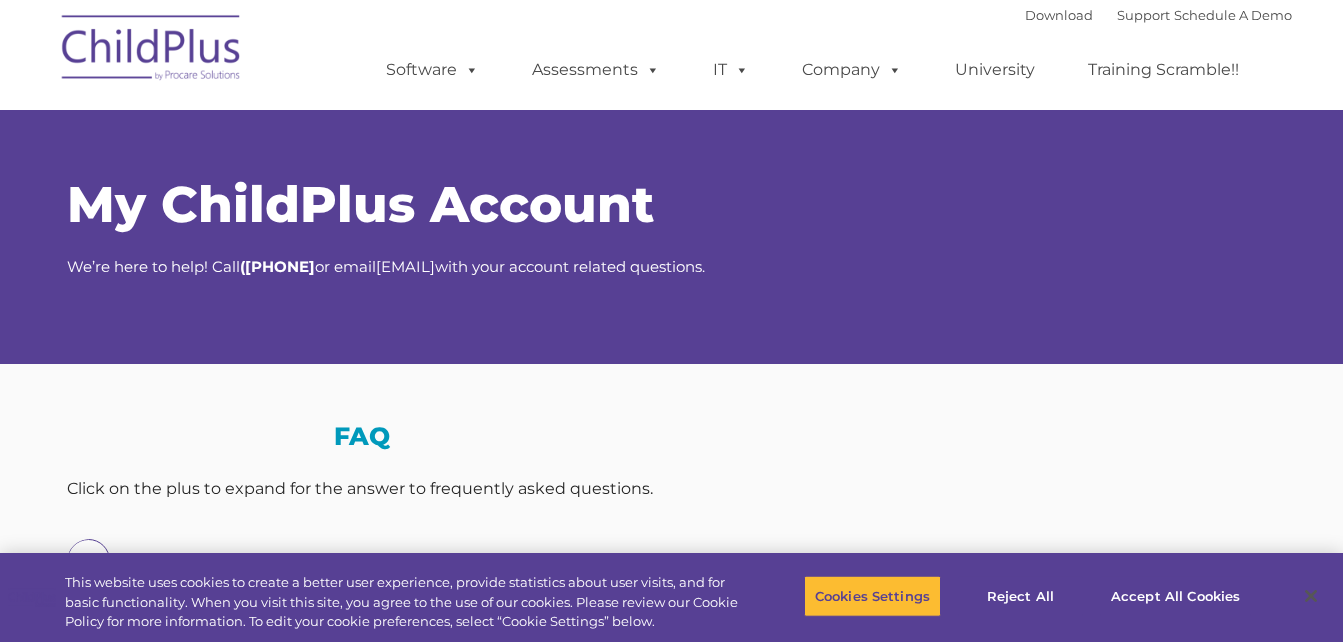 select on "MEDIUM" 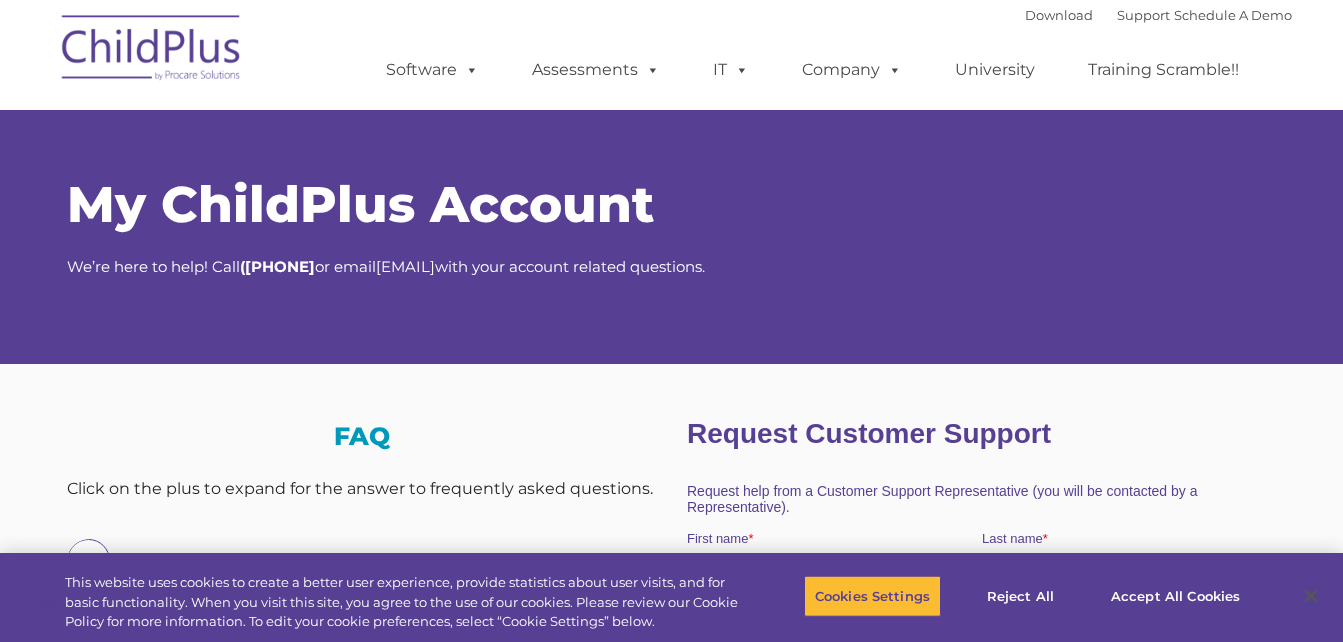 scroll, scrollTop: 0, scrollLeft: 0, axis: both 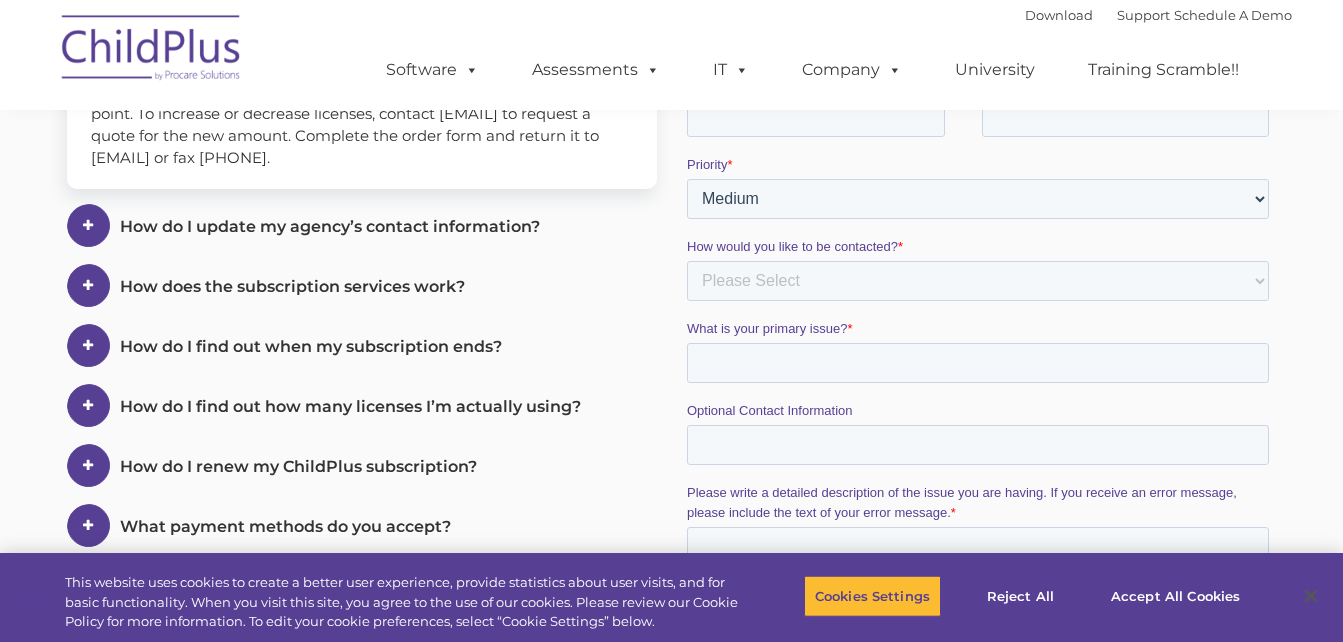 click on "How do I update my agency’s contact information?" at bounding box center (373, 23) 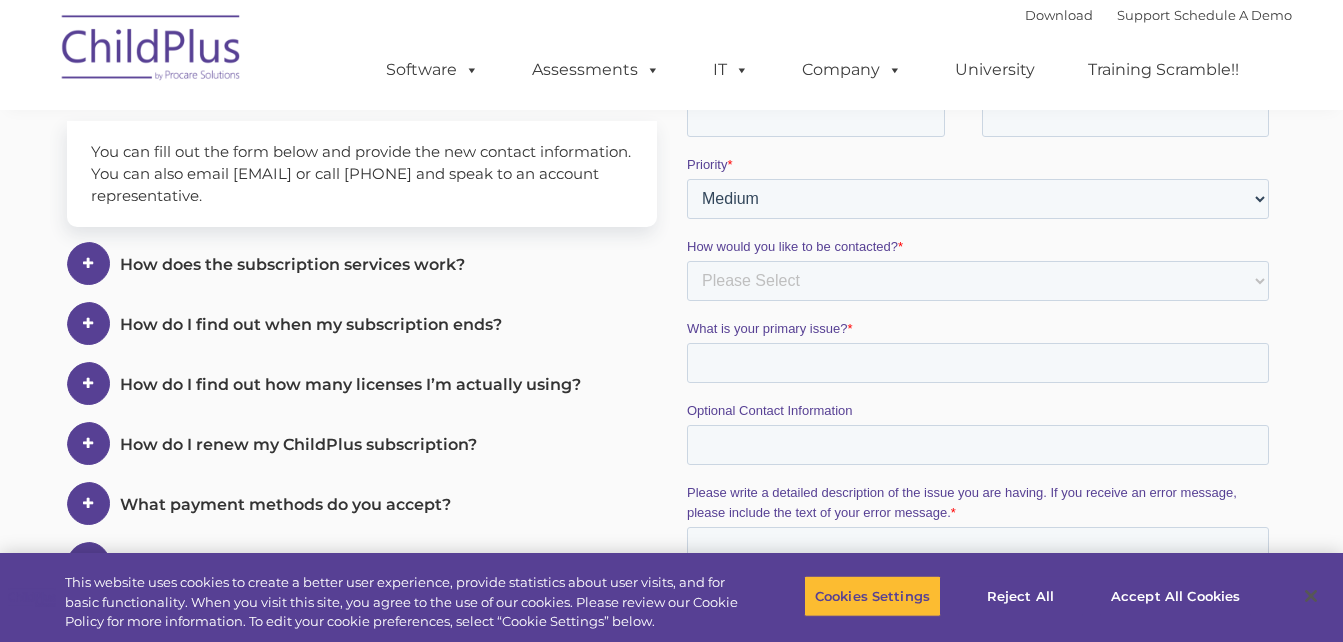 click on "How does the subscription services work?" at bounding box center [356, 23] 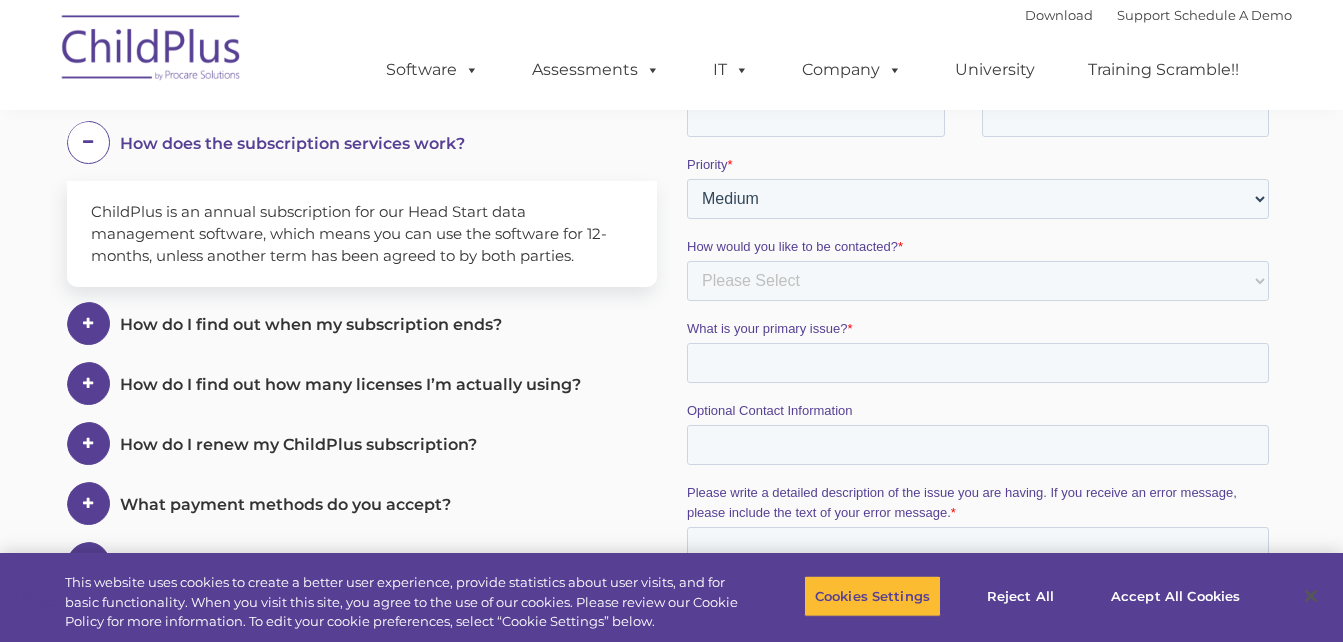 click on "How do I find out when my subscription ends?" at bounding box center (356, 23) 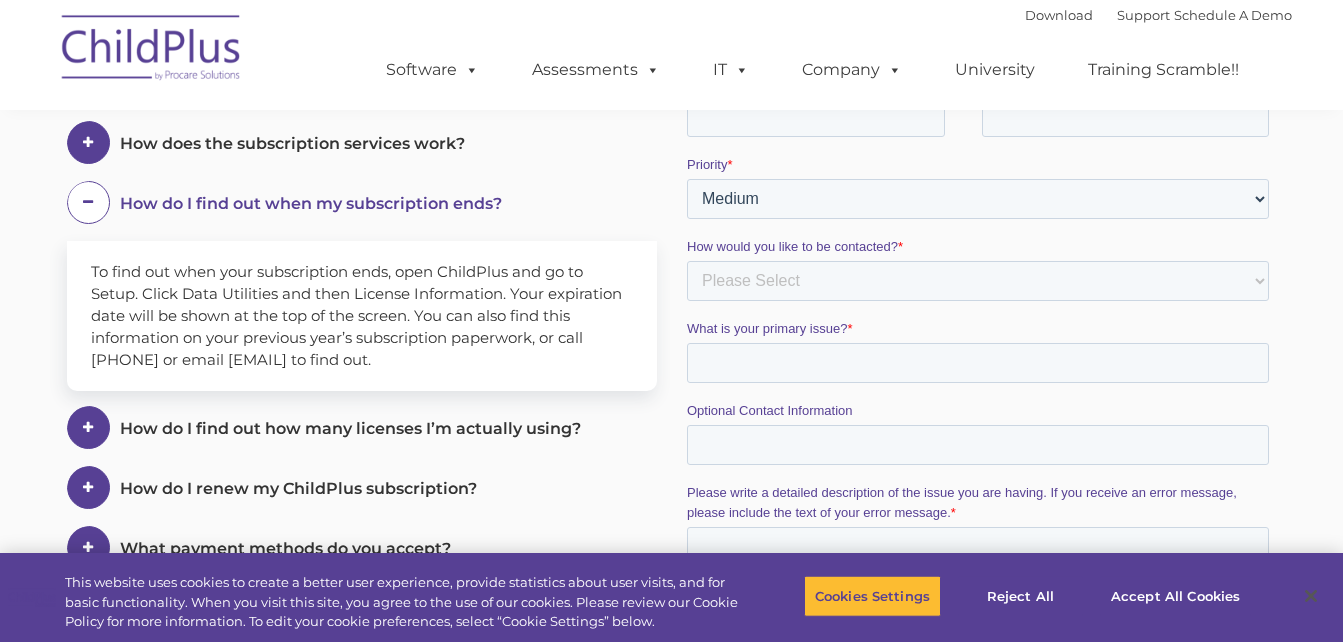 click on "How do I find out how many licenses I’m actually using?" at bounding box center (373, 23) 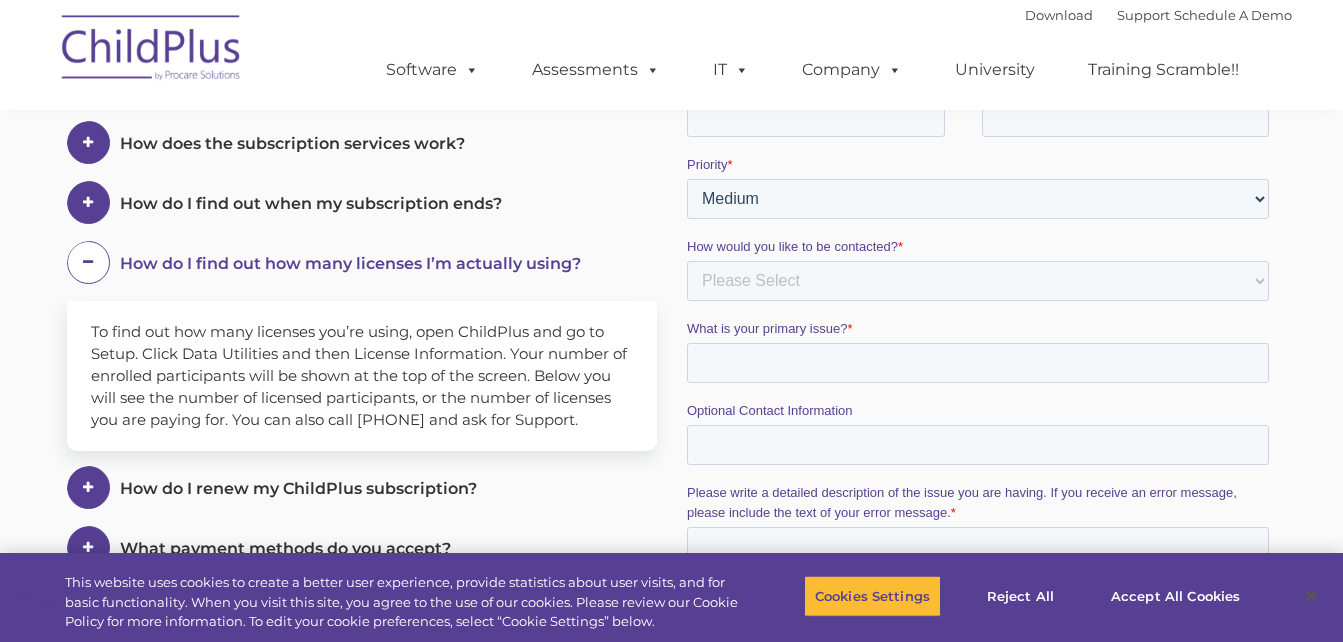 click on "How do I renew my ChildPlus subscription?" at bounding box center (356, 23) 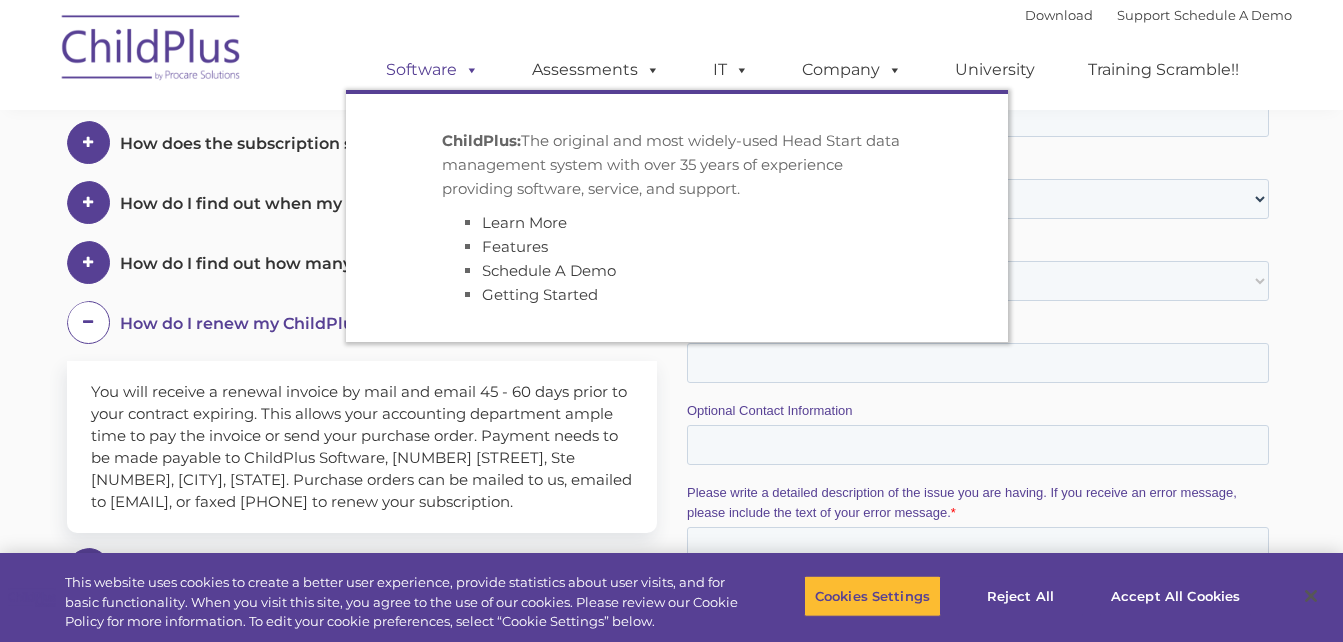 click at bounding box center (468, 69) 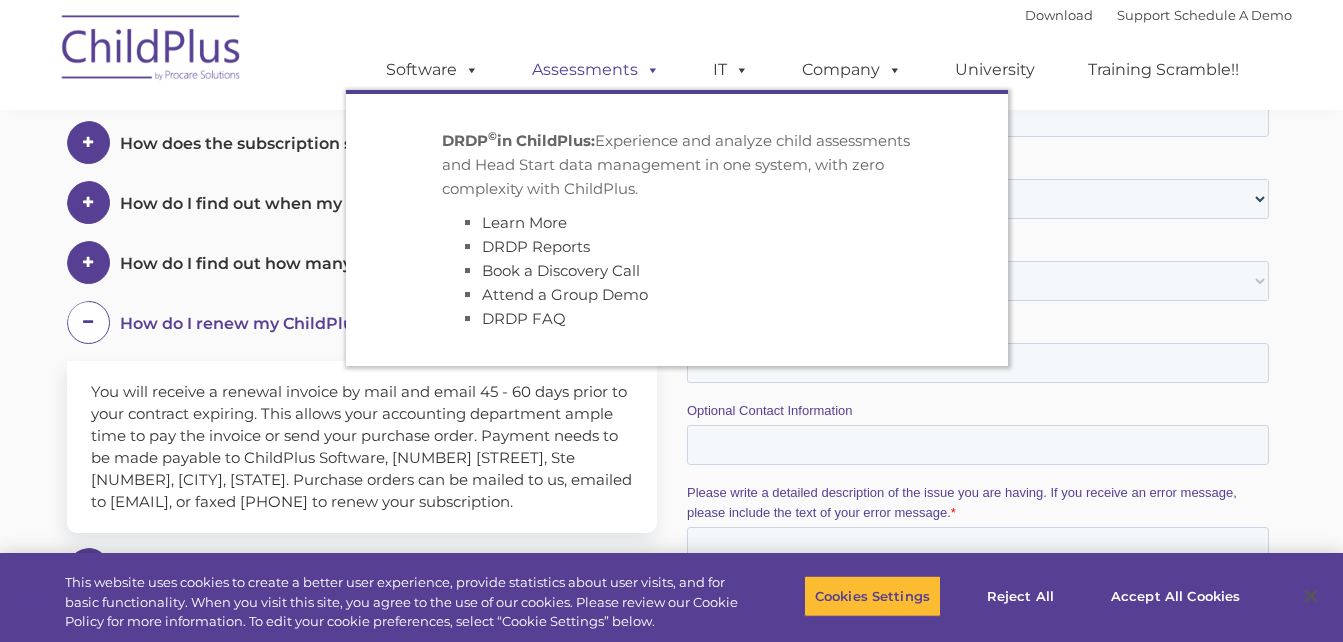 click on "Assessments" at bounding box center (596, 70) 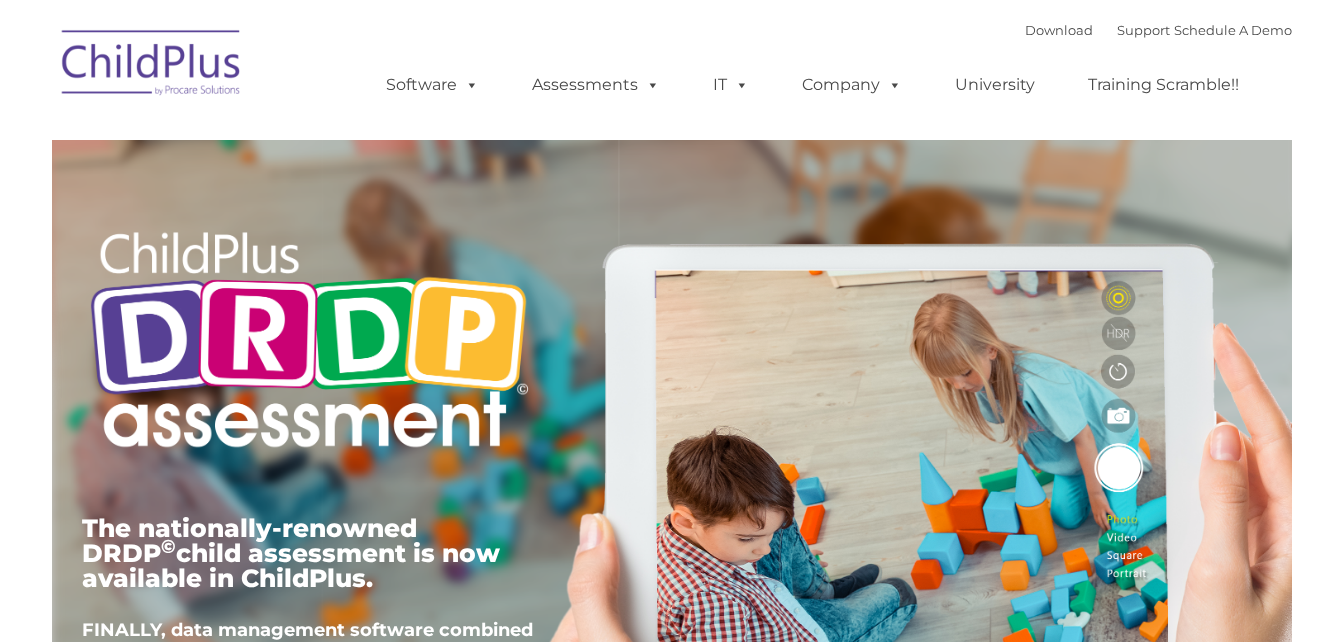 scroll, scrollTop: 0, scrollLeft: 0, axis: both 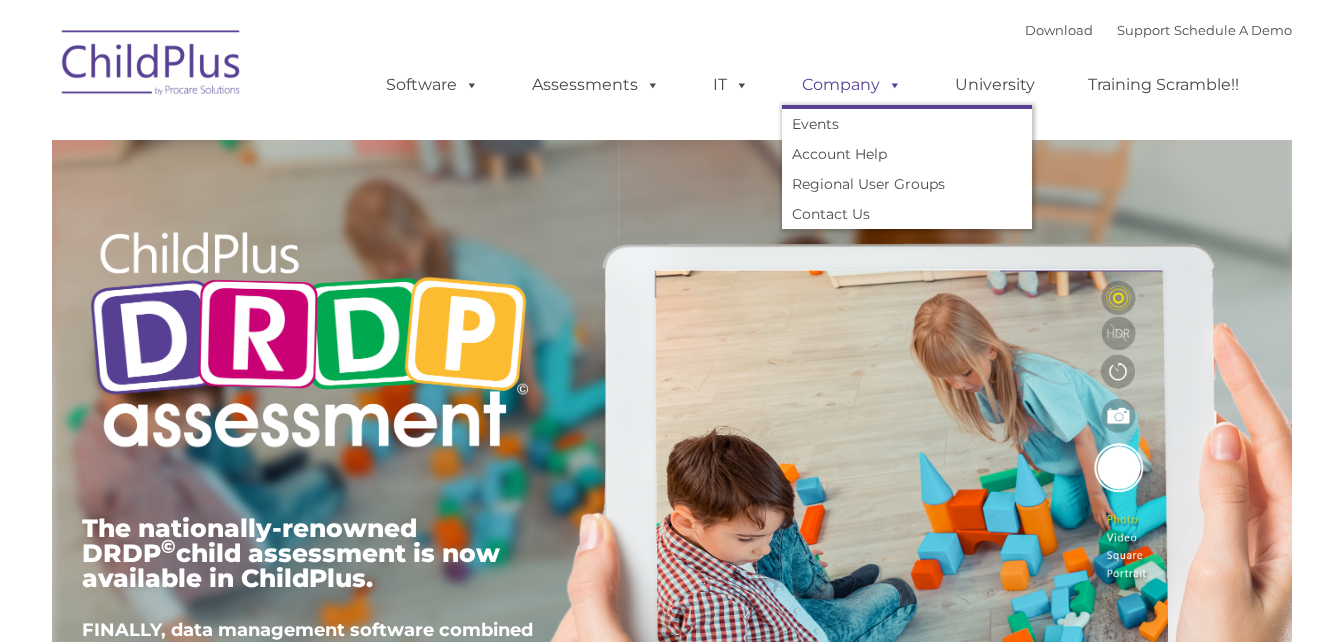 click on "Company" at bounding box center (852, 85) 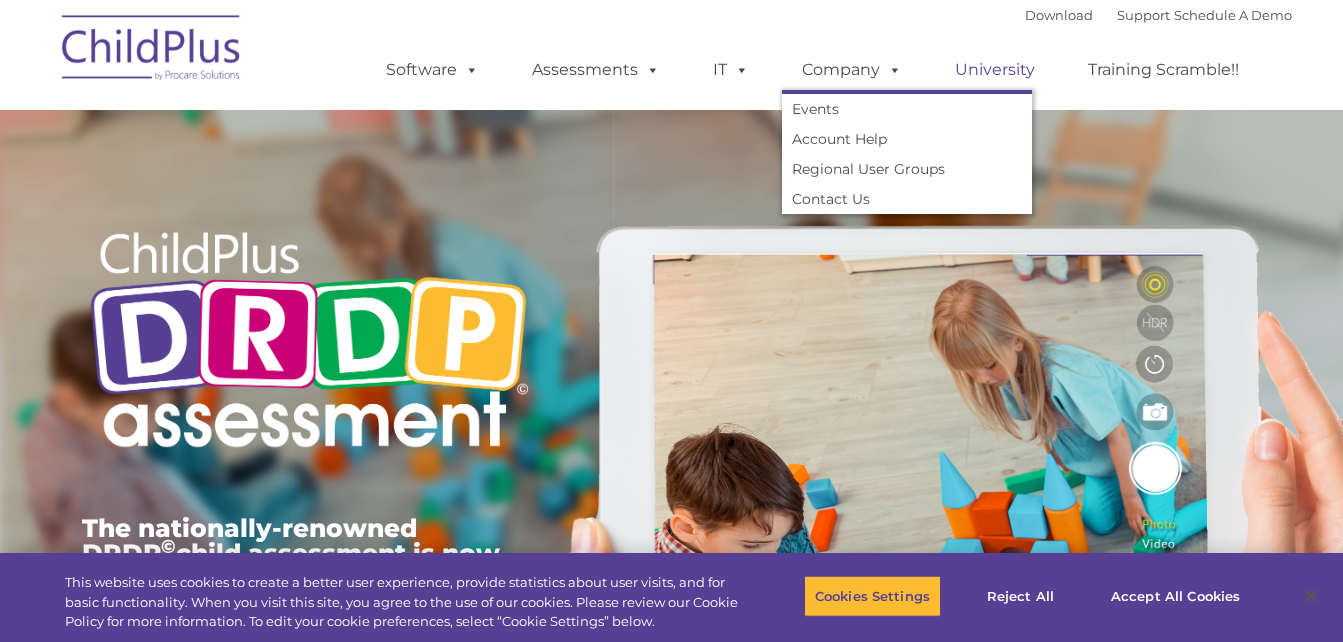 click on "University" at bounding box center (995, 70) 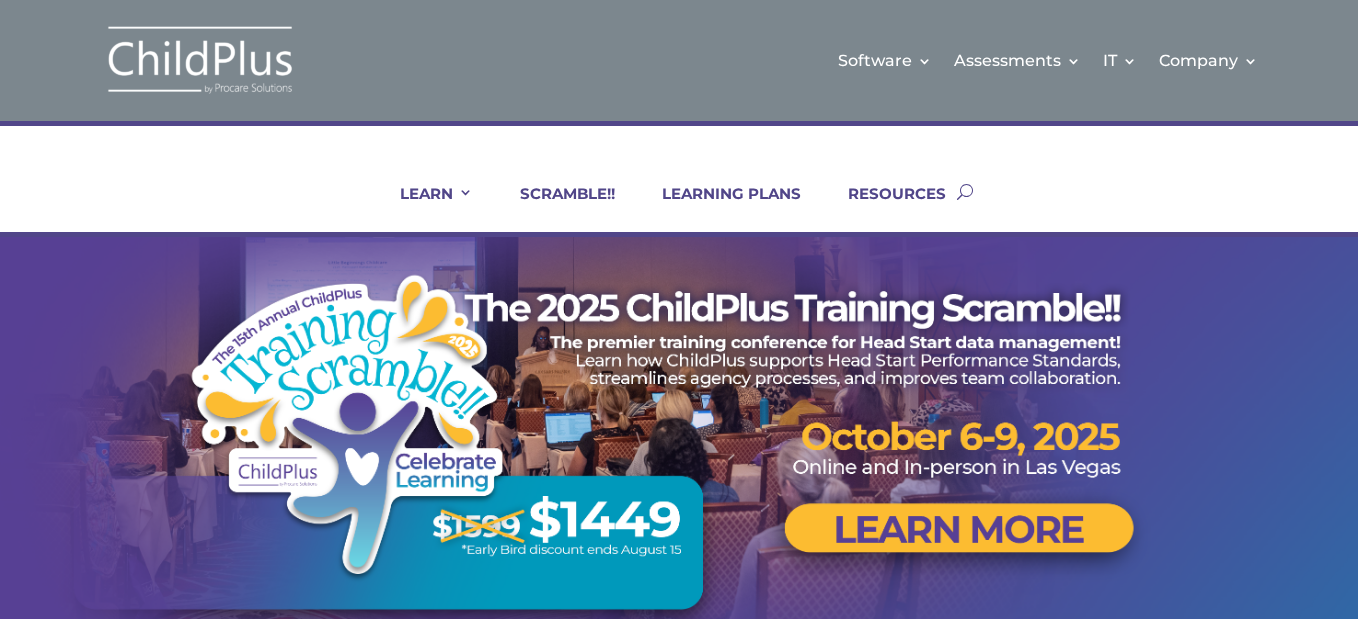 scroll, scrollTop: 0, scrollLeft: 0, axis: both 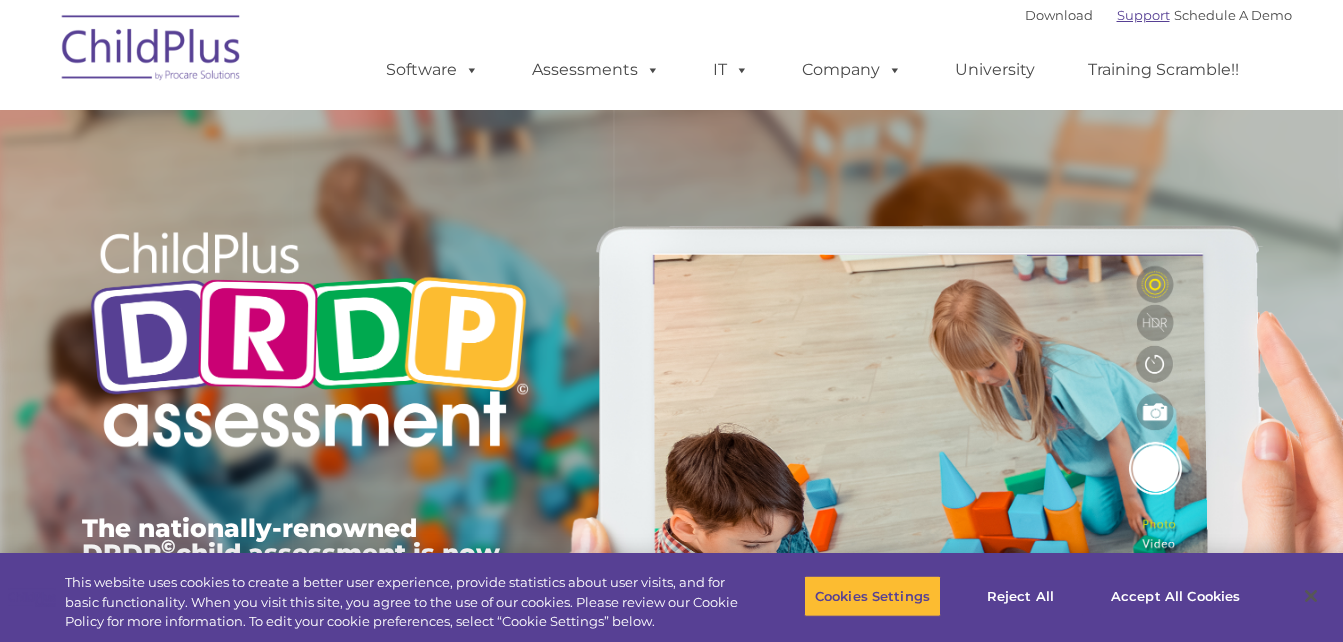 click on "Support" at bounding box center (1143, 15) 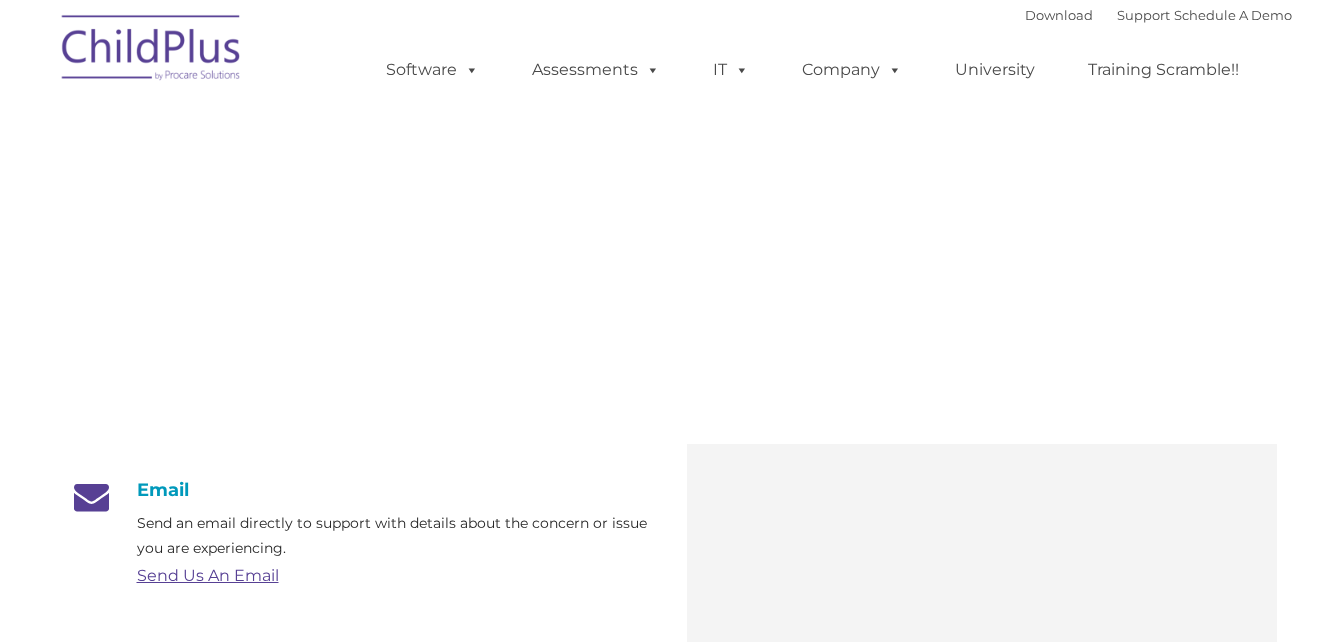 scroll, scrollTop: 0, scrollLeft: 0, axis: both 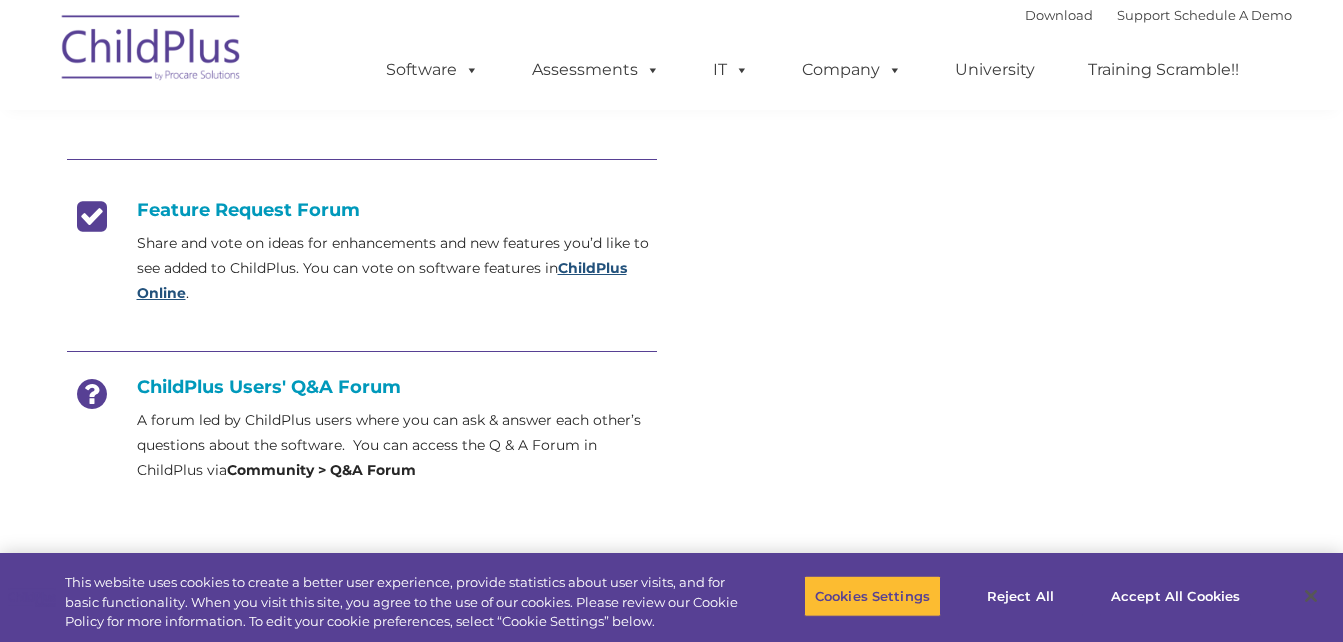 click on "ChildPlus Online" at bounding box center [382, 280] 